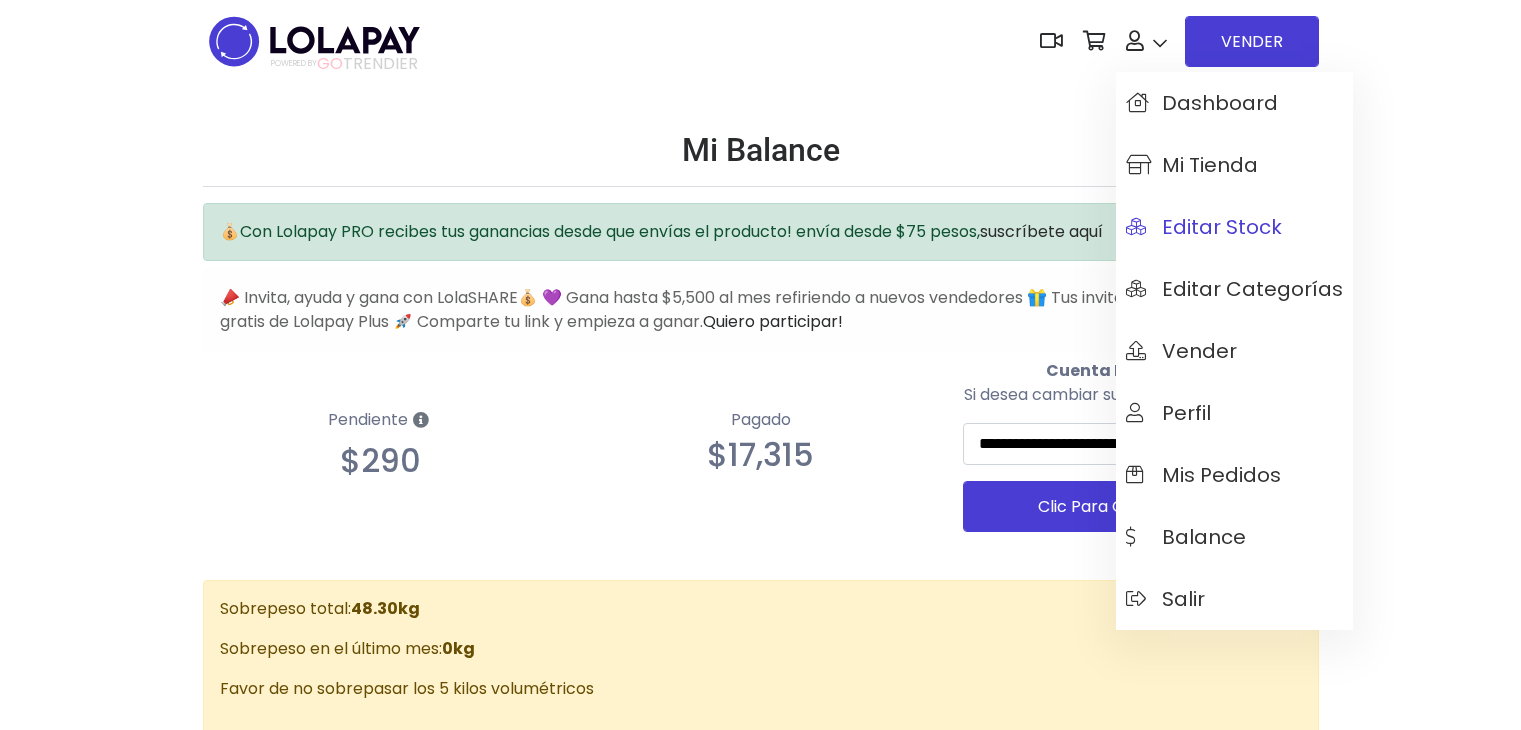 scroll, scrollTop: 0, scrollLeft: 0, axis: both 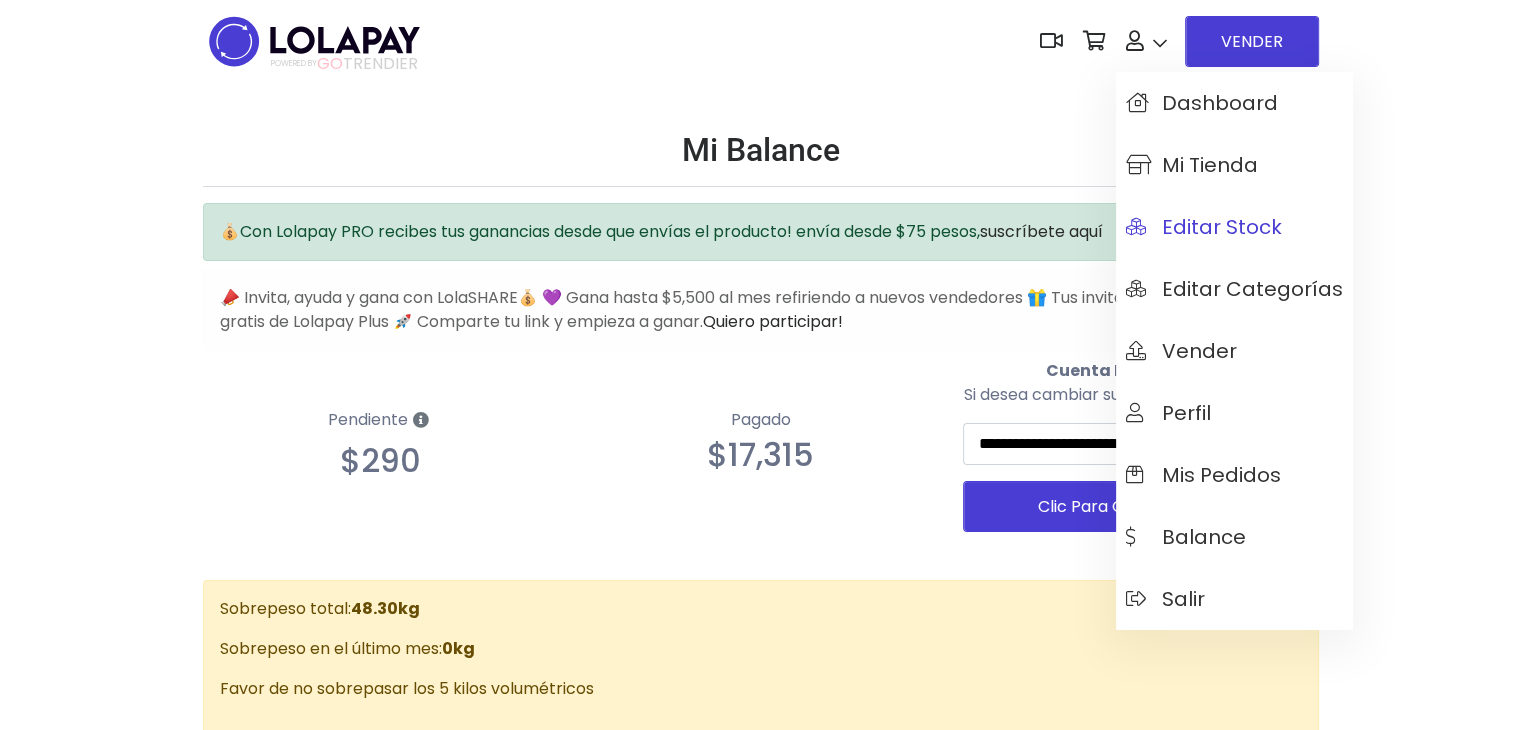 click on "Editar Stock" at bounding box center (1234, 227) 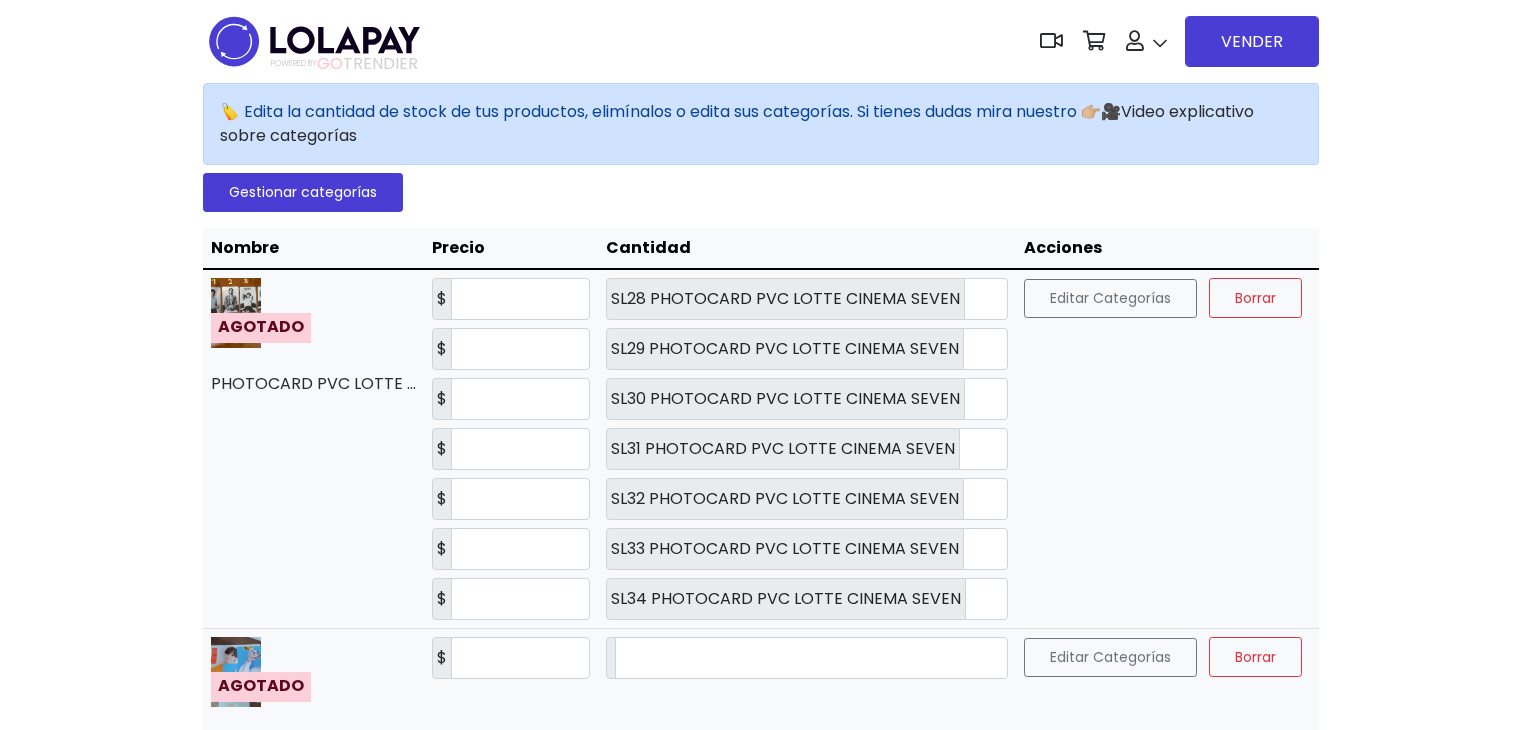 scroll, scrollTop: 0, scrollLeft: 0, axis: both 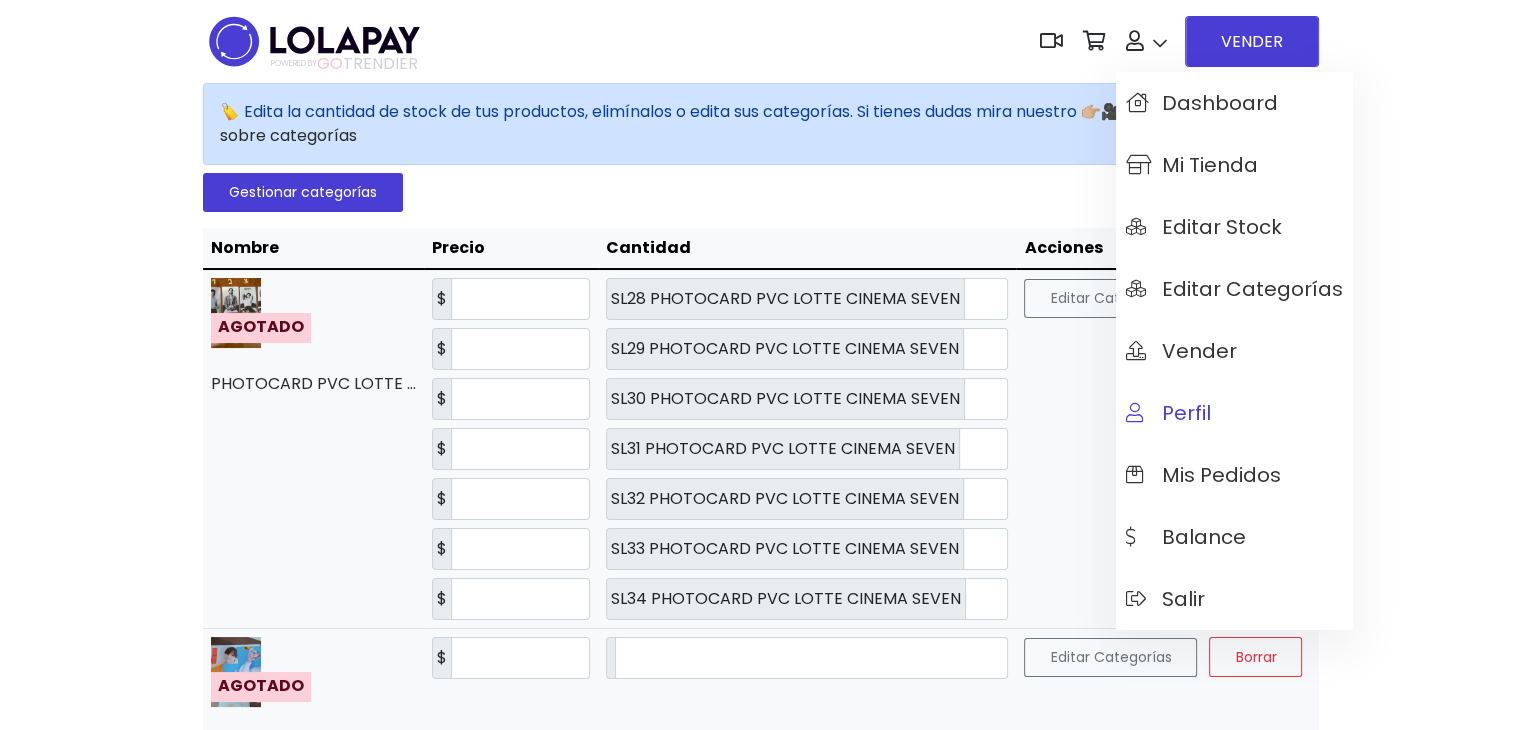 click on "Perfil" at bounding box center (1168, 413) 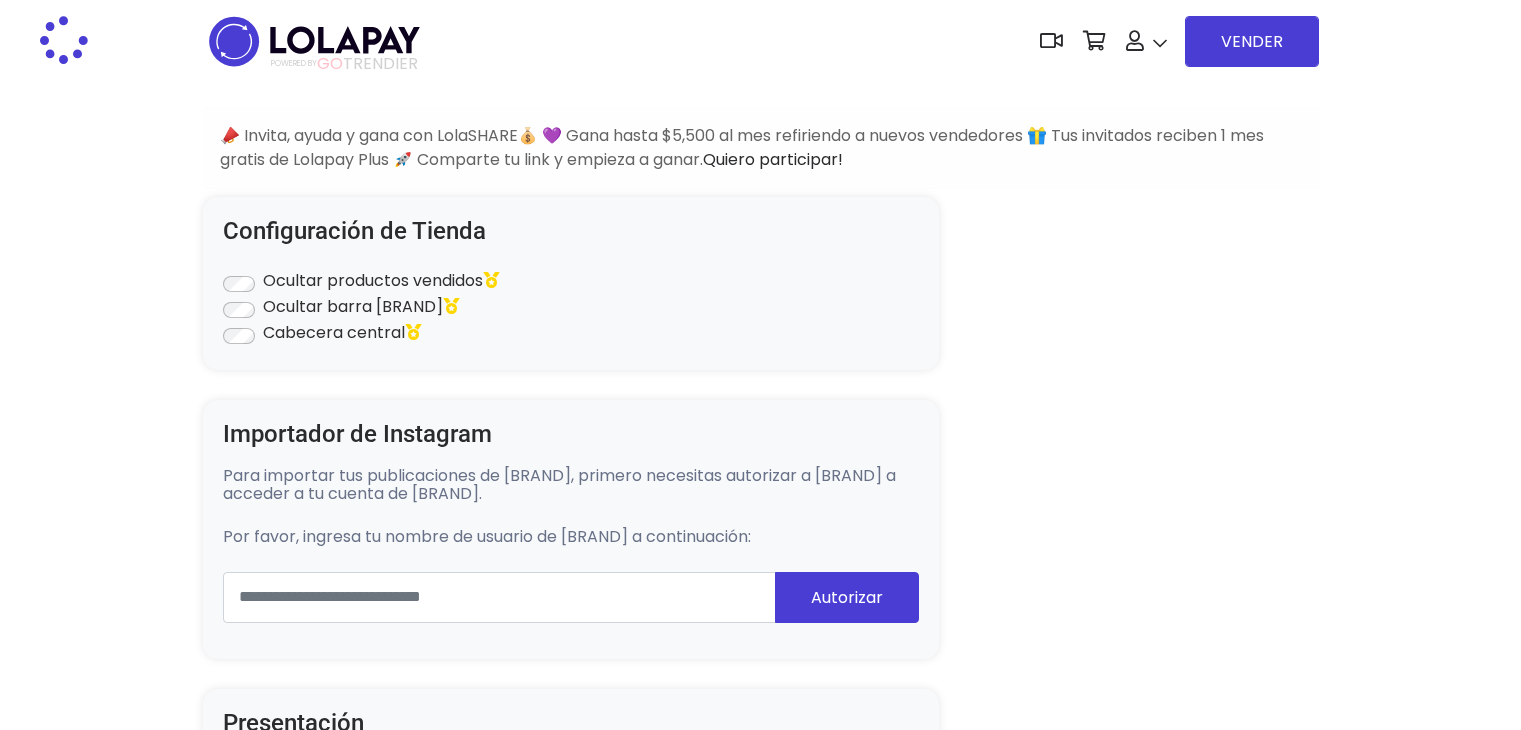 scroll, scrollTop: 0, scrollLeft: 0, axis: both 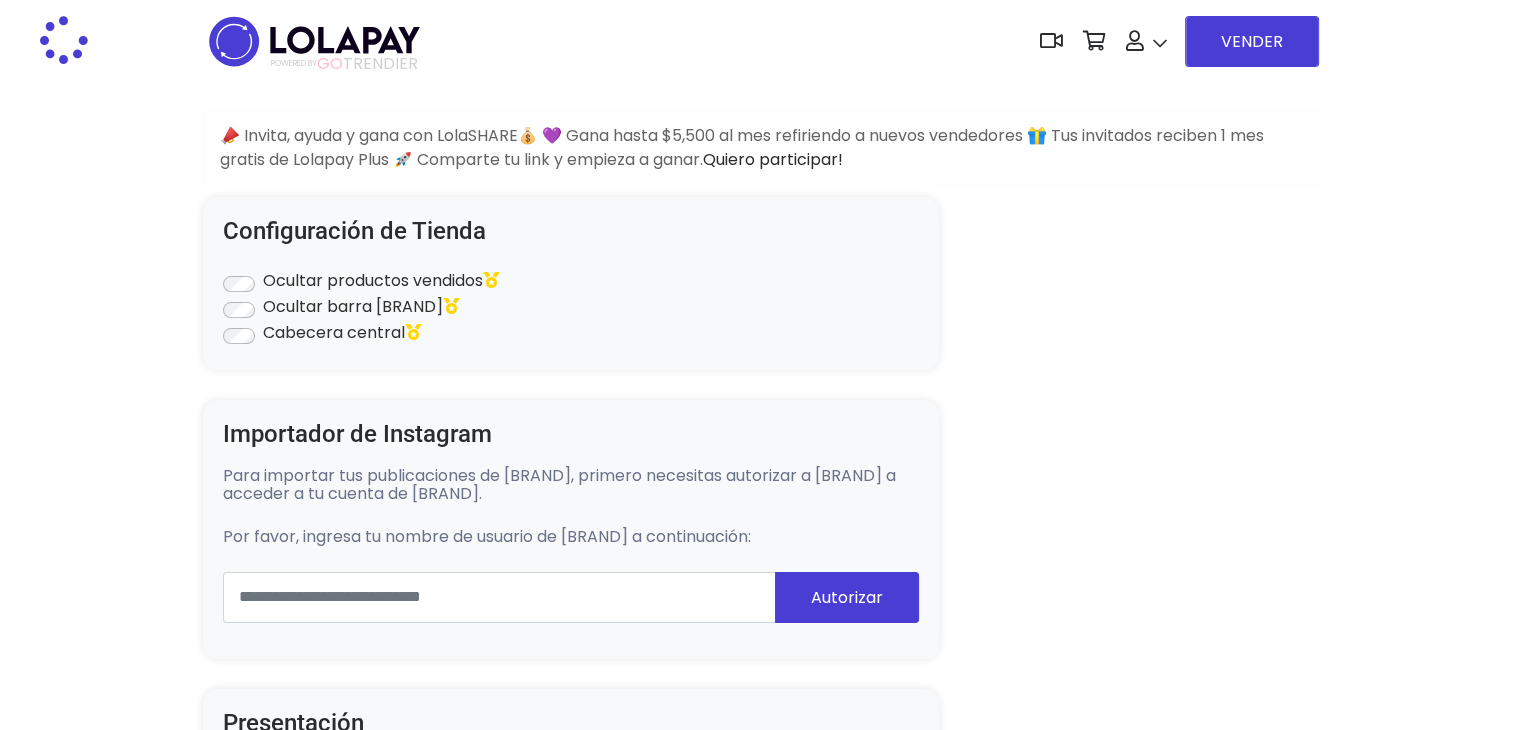 type on "*******" 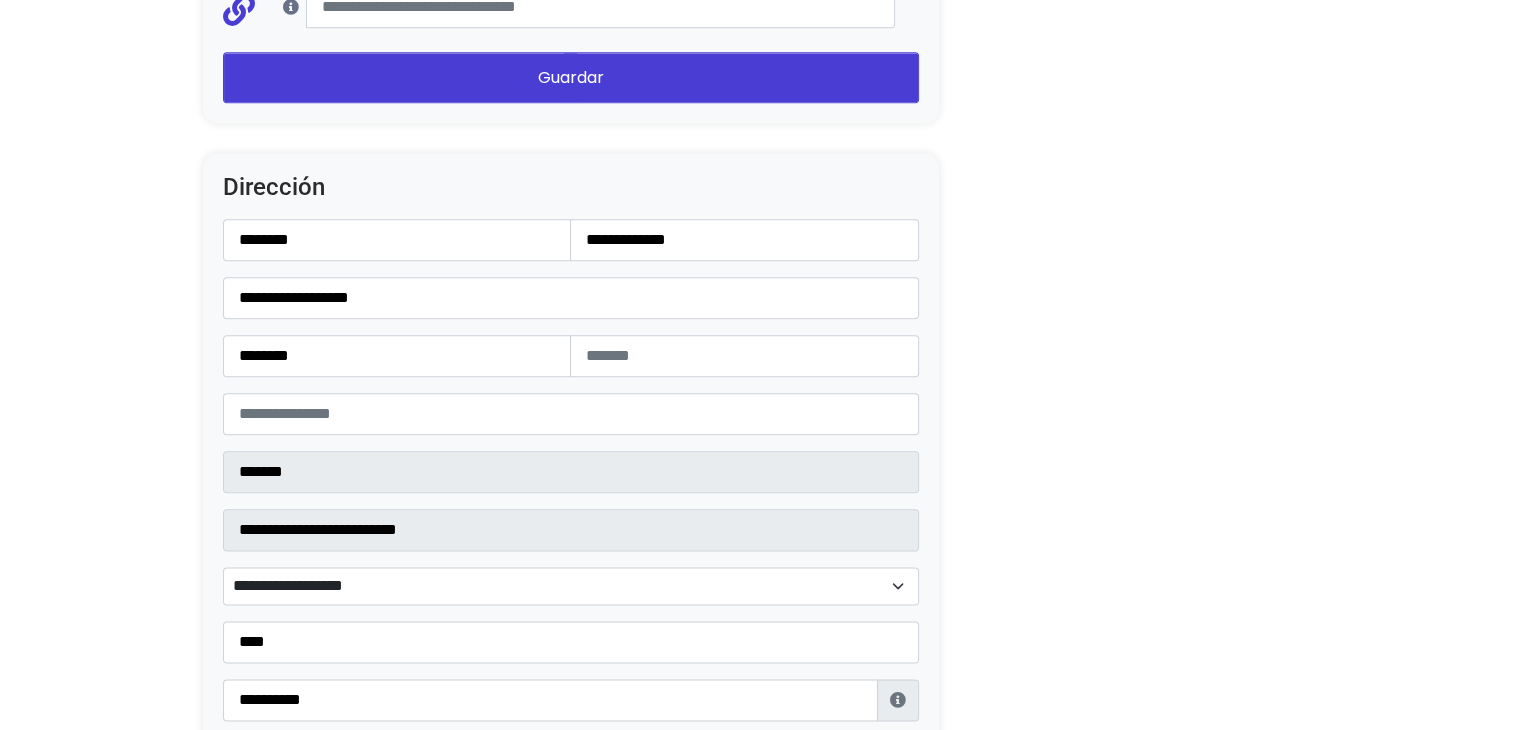 drag, startPoint x: 1535, startPoint y: 26, endPoint x: 1492, endPoint y: 491, distance: 466.98395 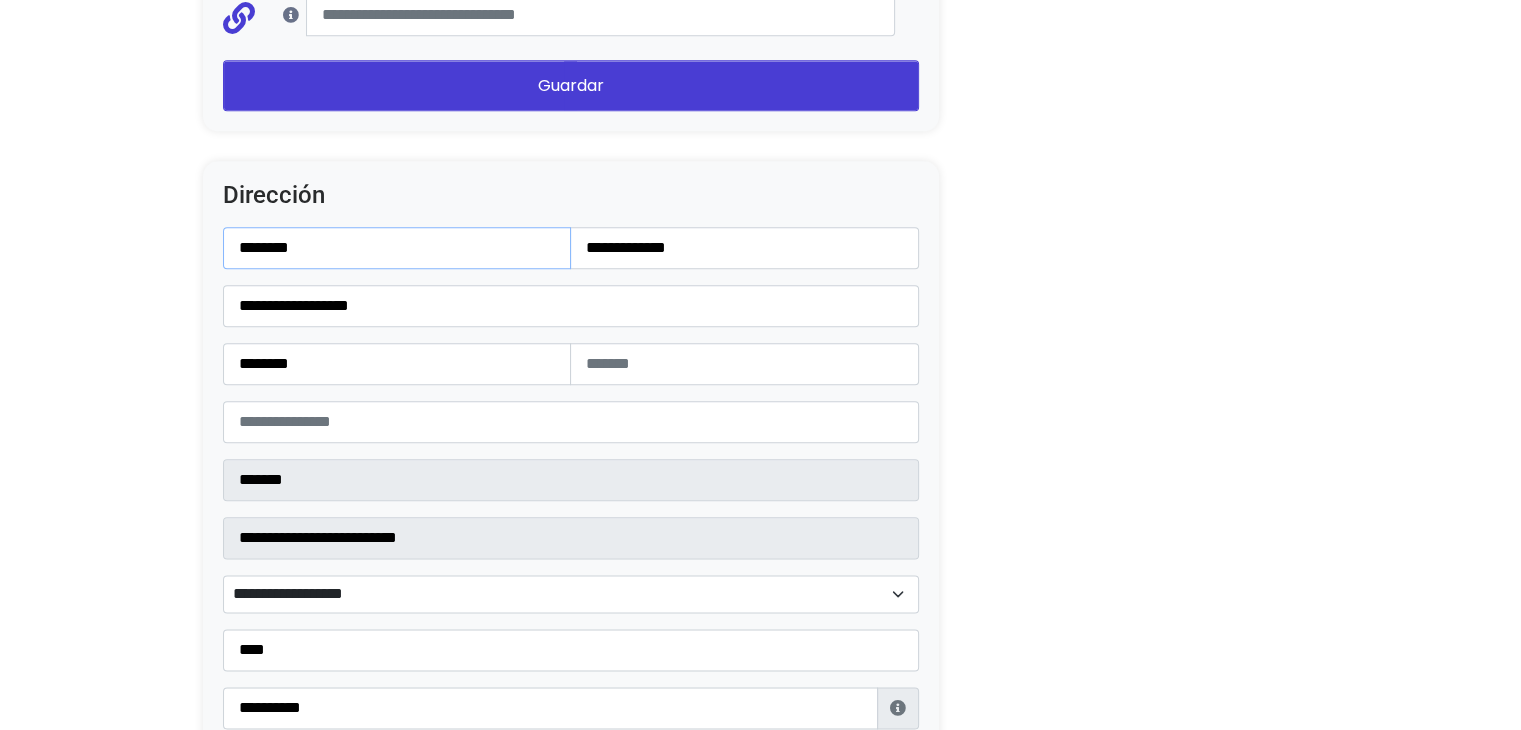 click on "********" at bounding box center [397, 248] 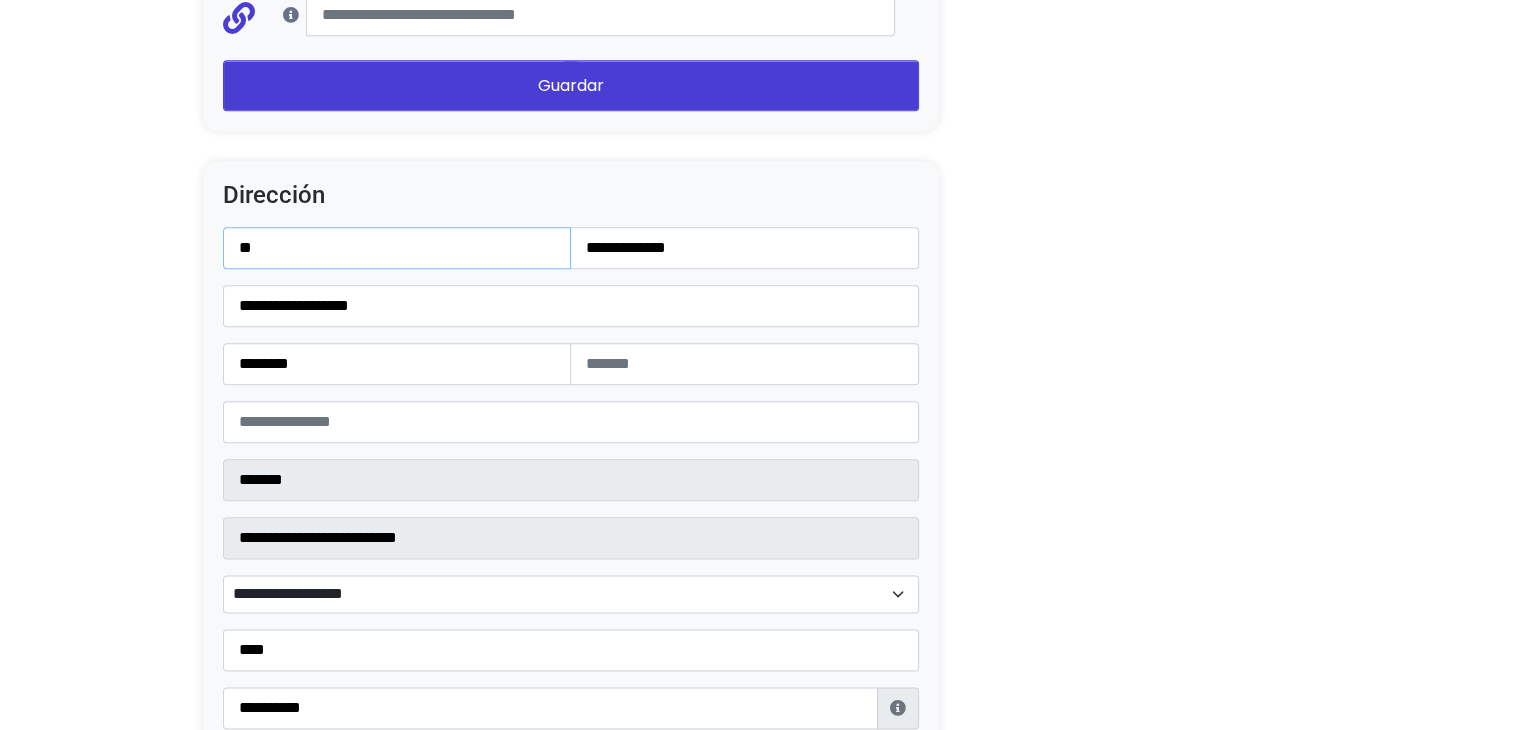 type on "******" 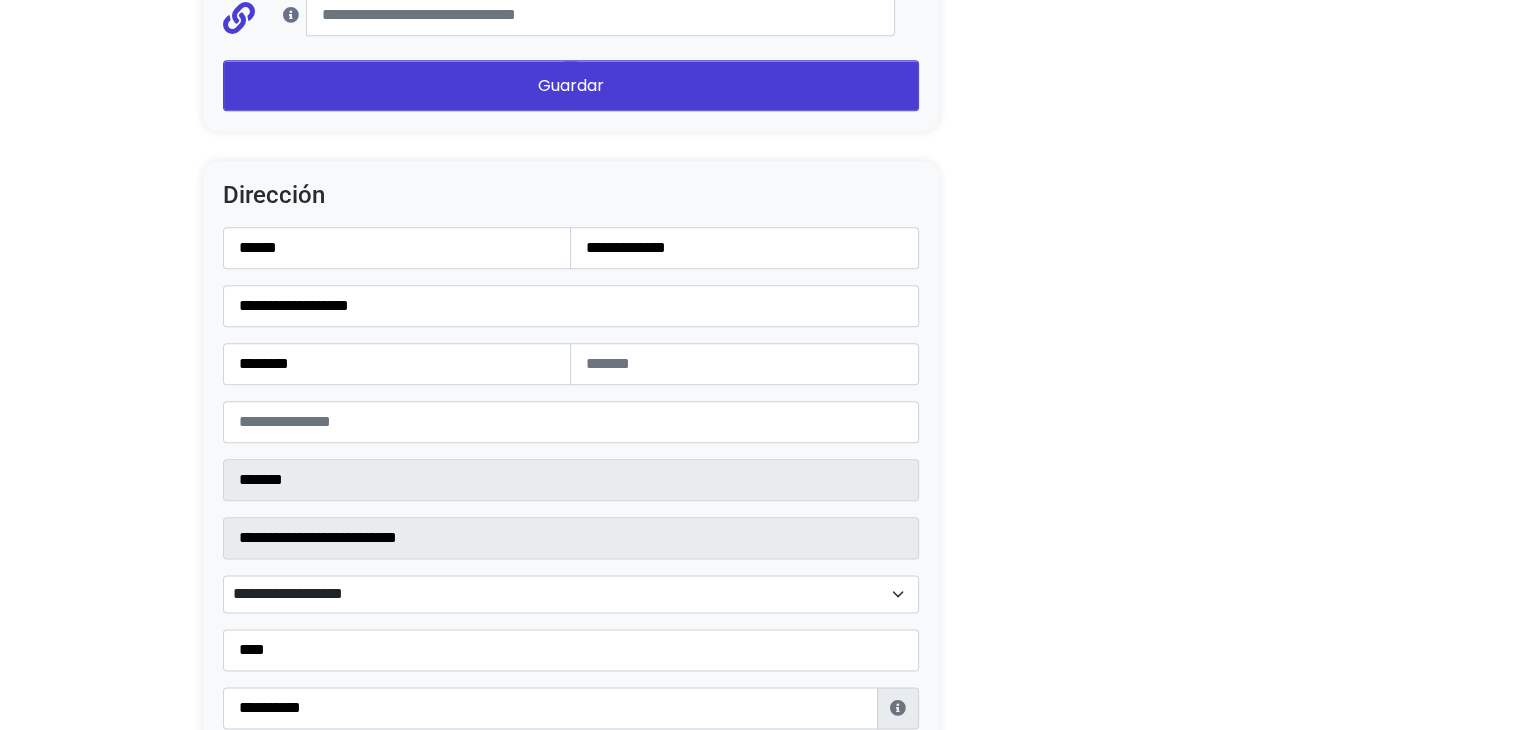 click on "**********" at bounding box center (571, 511) 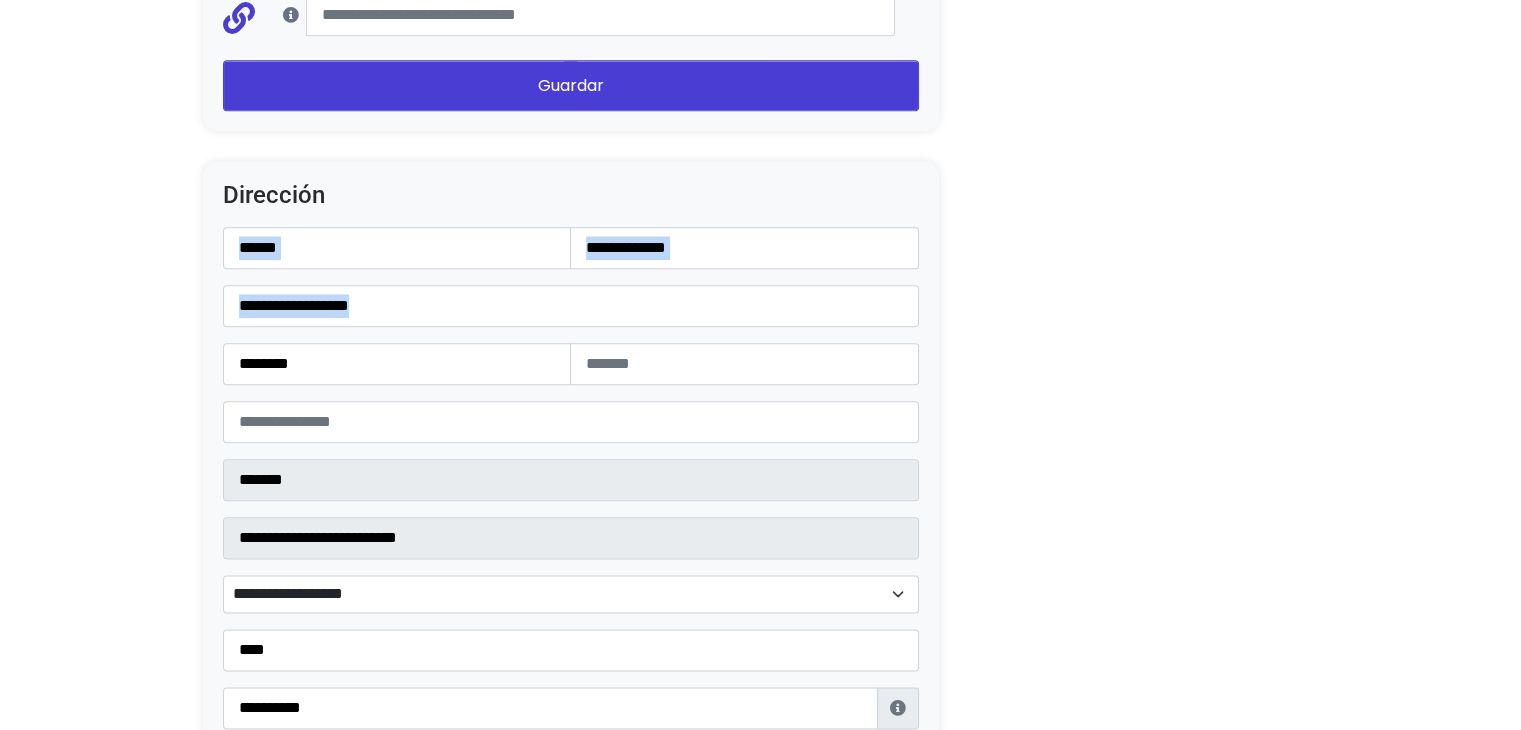 click on "**********" at bounding box center (571, 511) 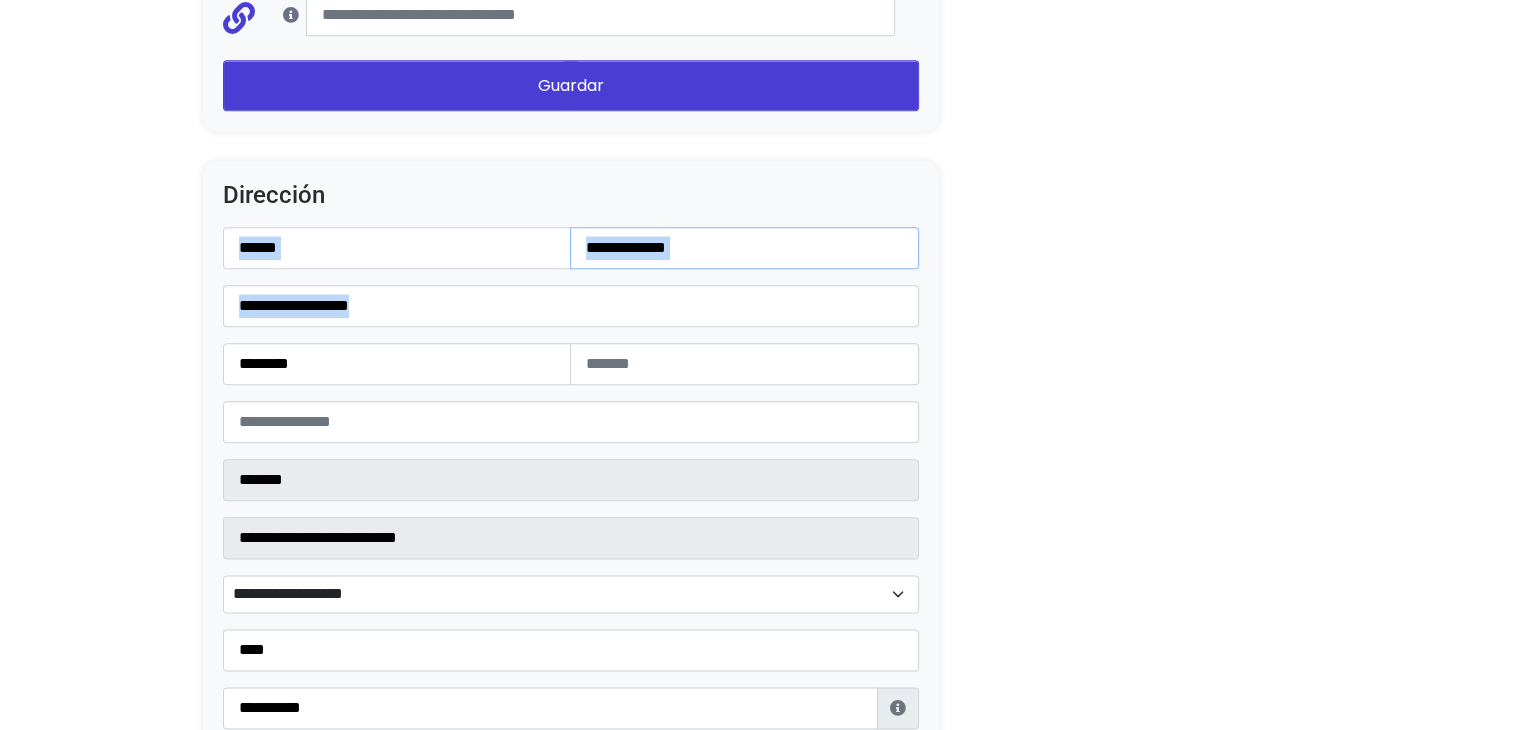 click on "**********" at bounding box center (744, 248) 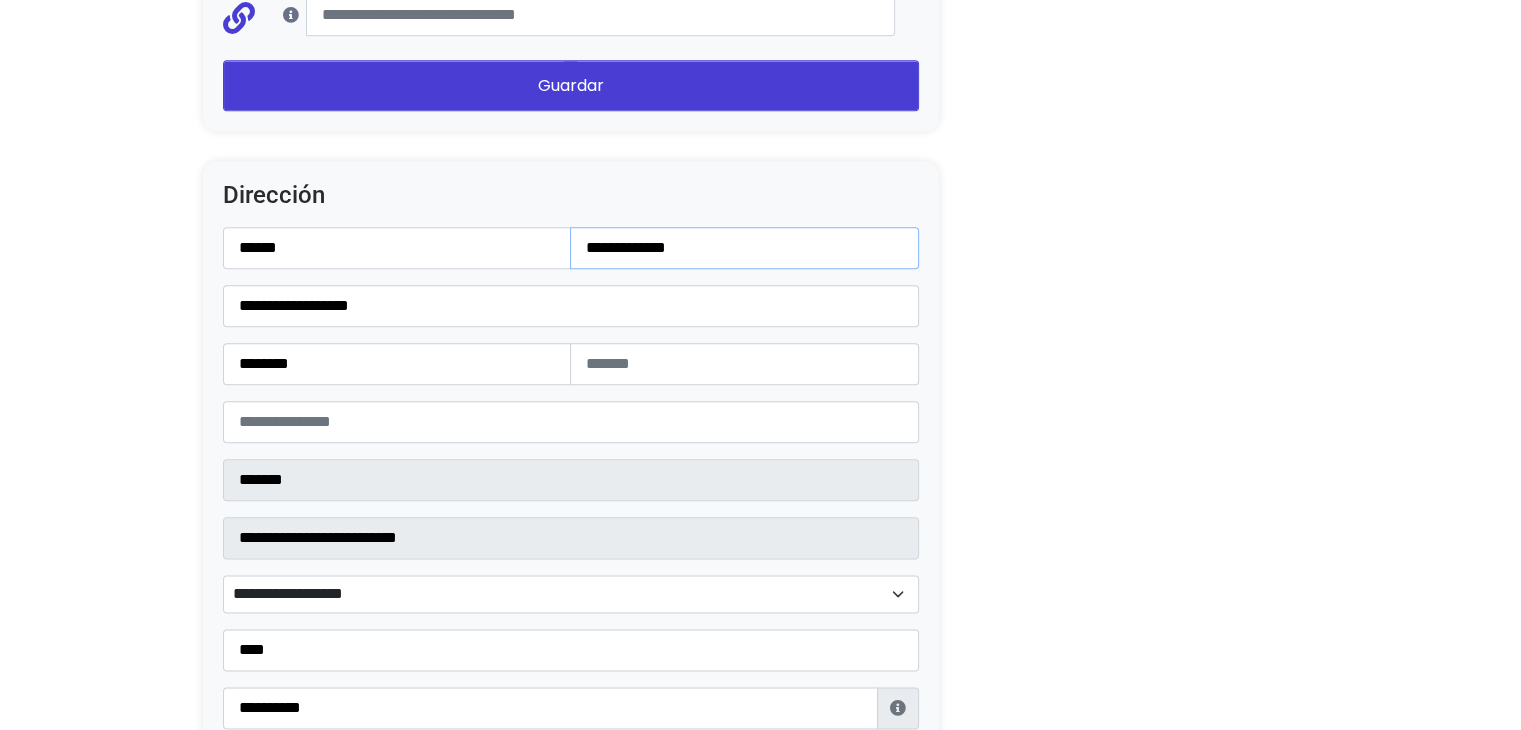 click on "**********" at bounding box center [744, 248] 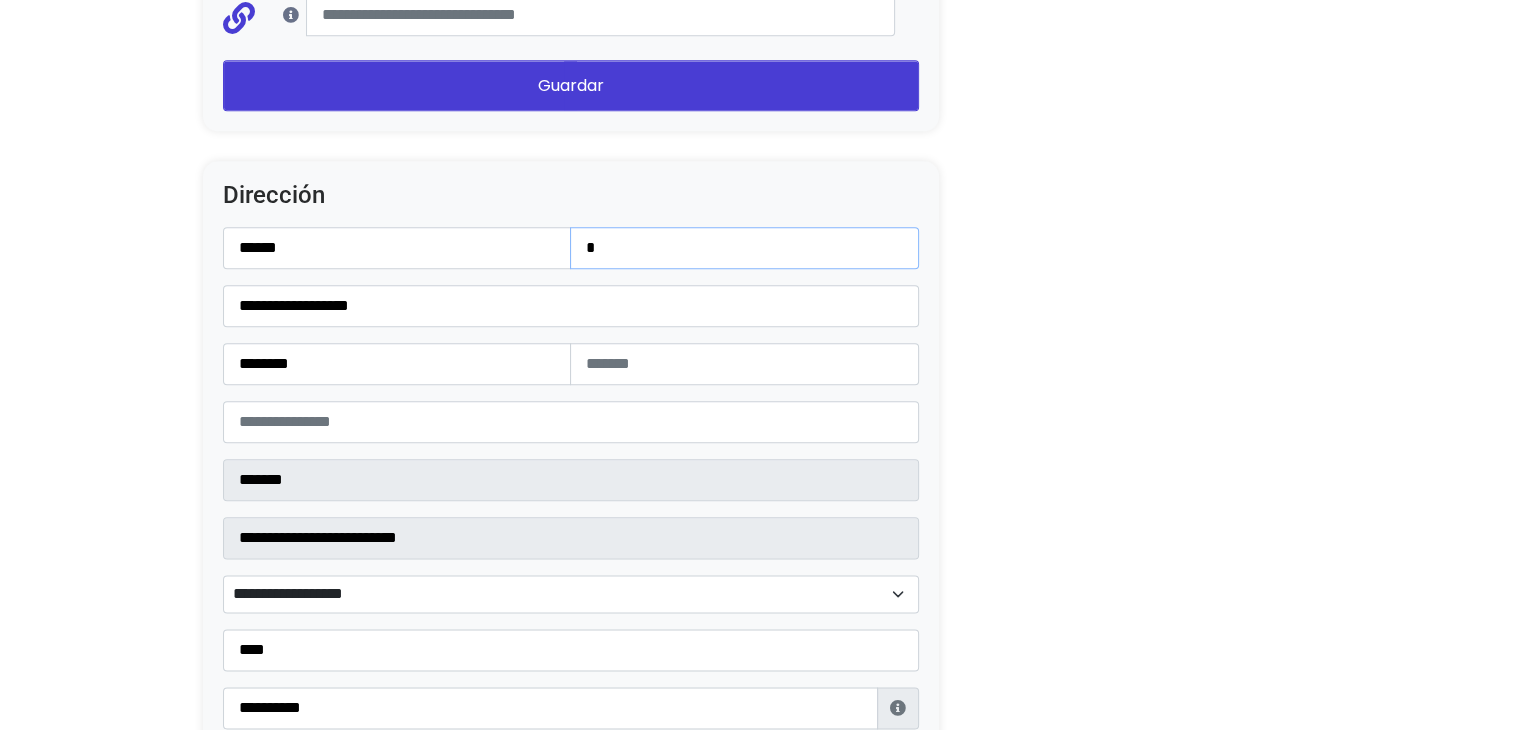 type on "********" 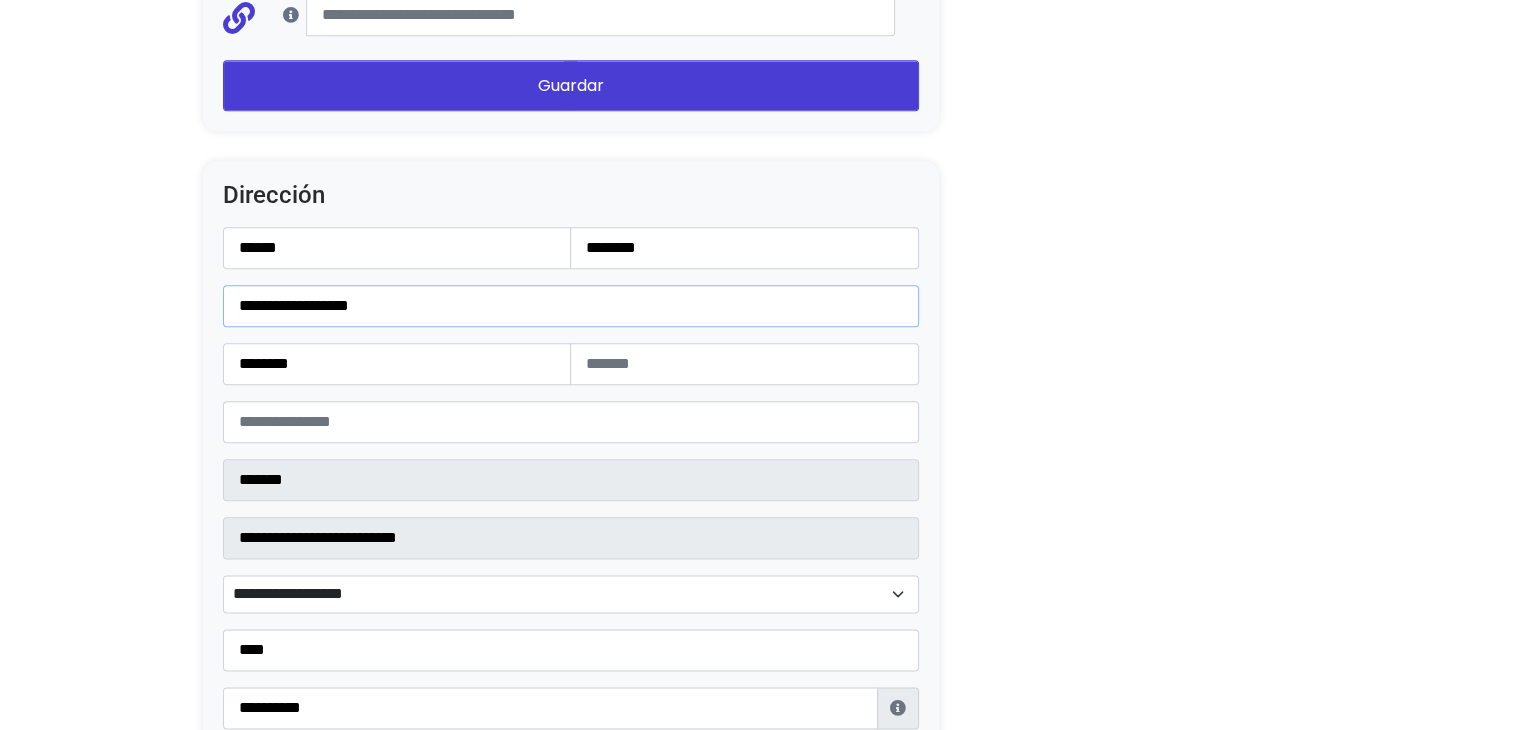 drag, startPoint x: 599, startPoint y: 295, endPoint x: 52, endPoint y: 267, distance: 547.7162 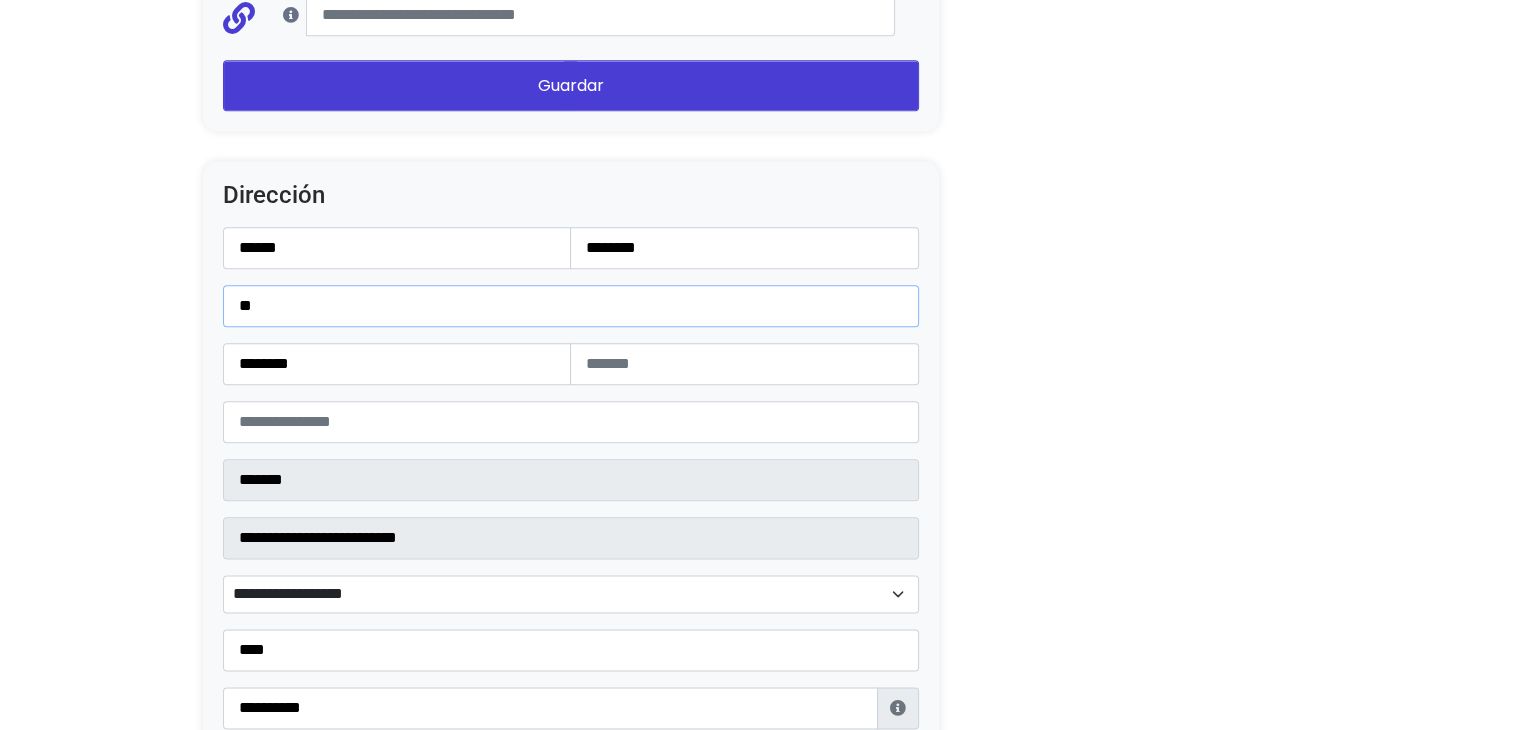 type on "********" 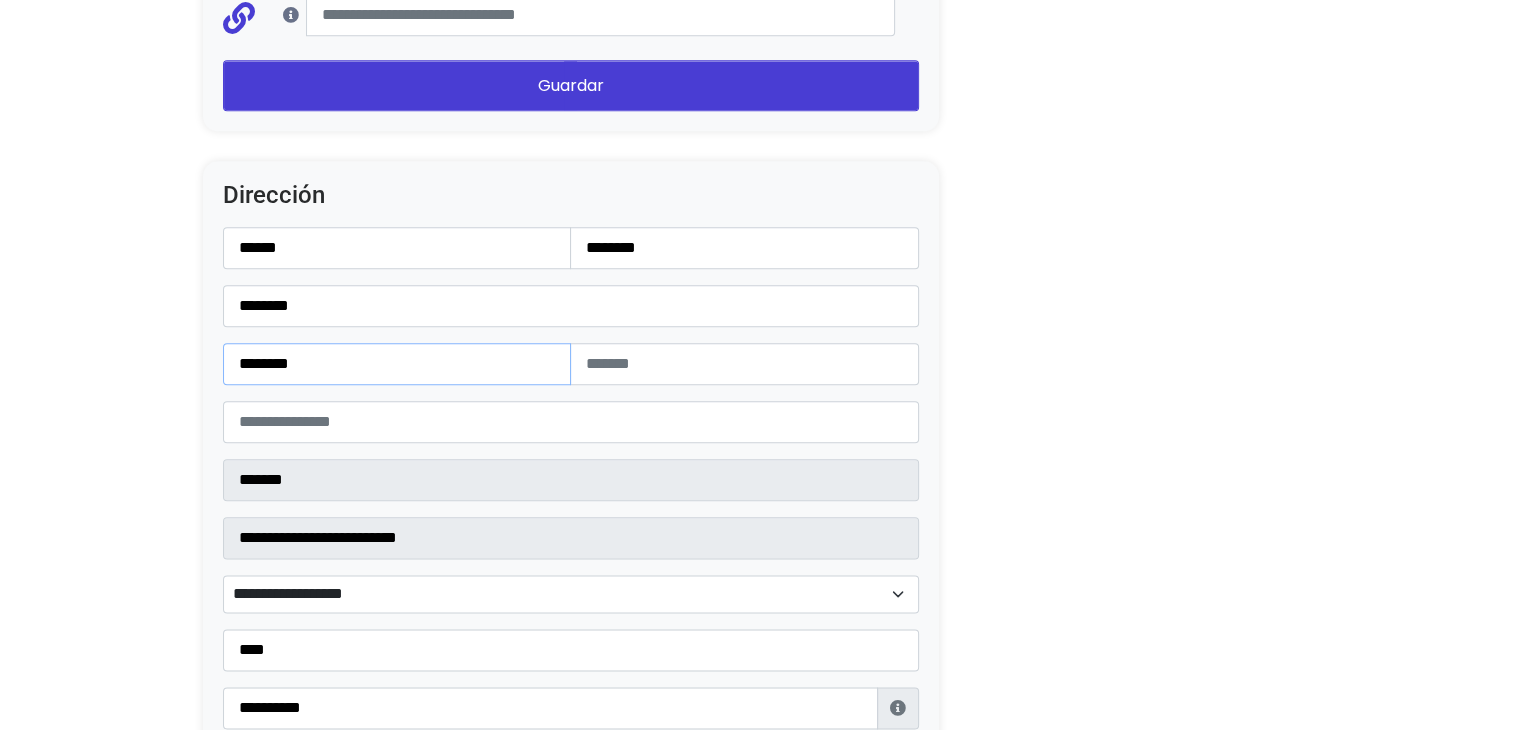 drag, startPoint x: 400, startPoint y: 358, endPoint x: 64, endPoint y: 311, distance: 339.27127 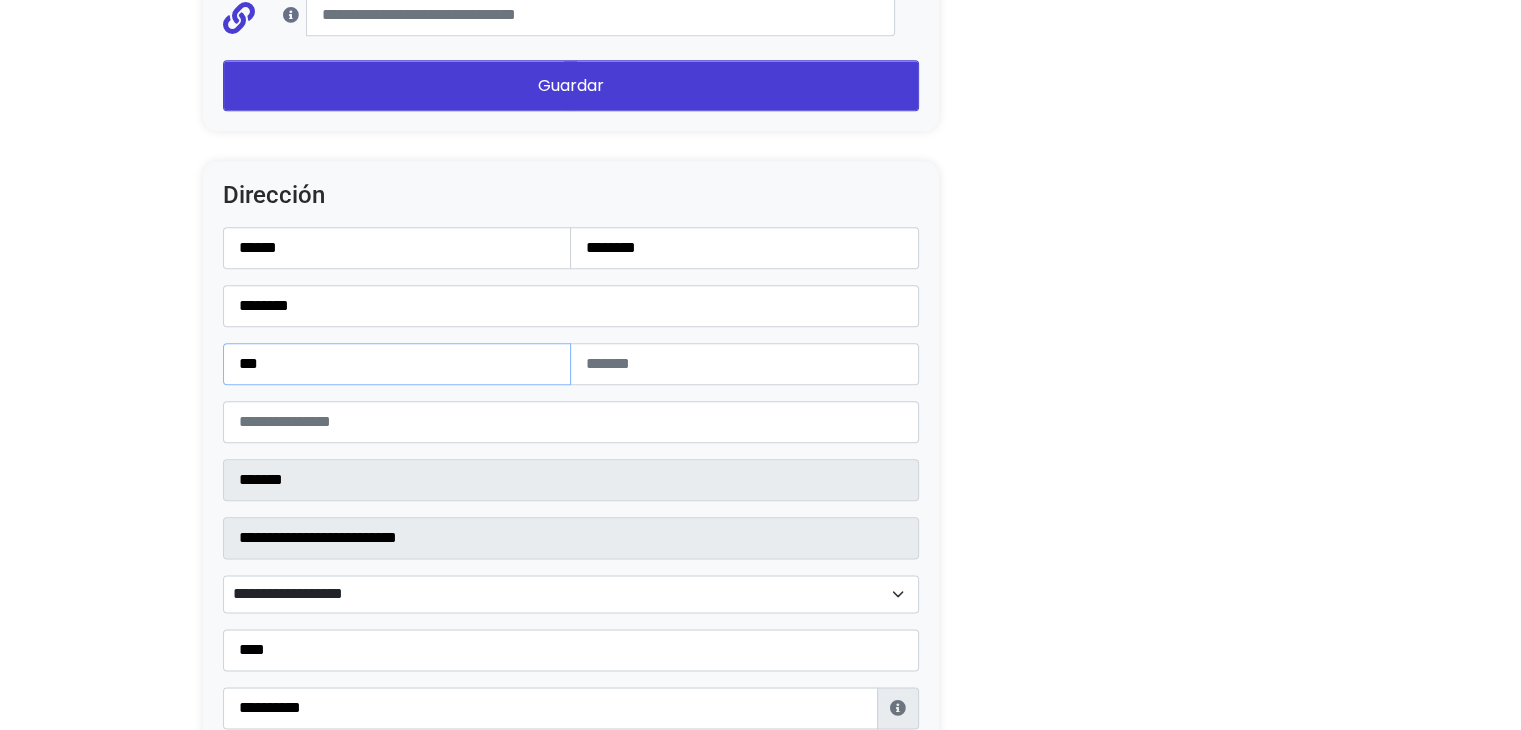 type on "***" 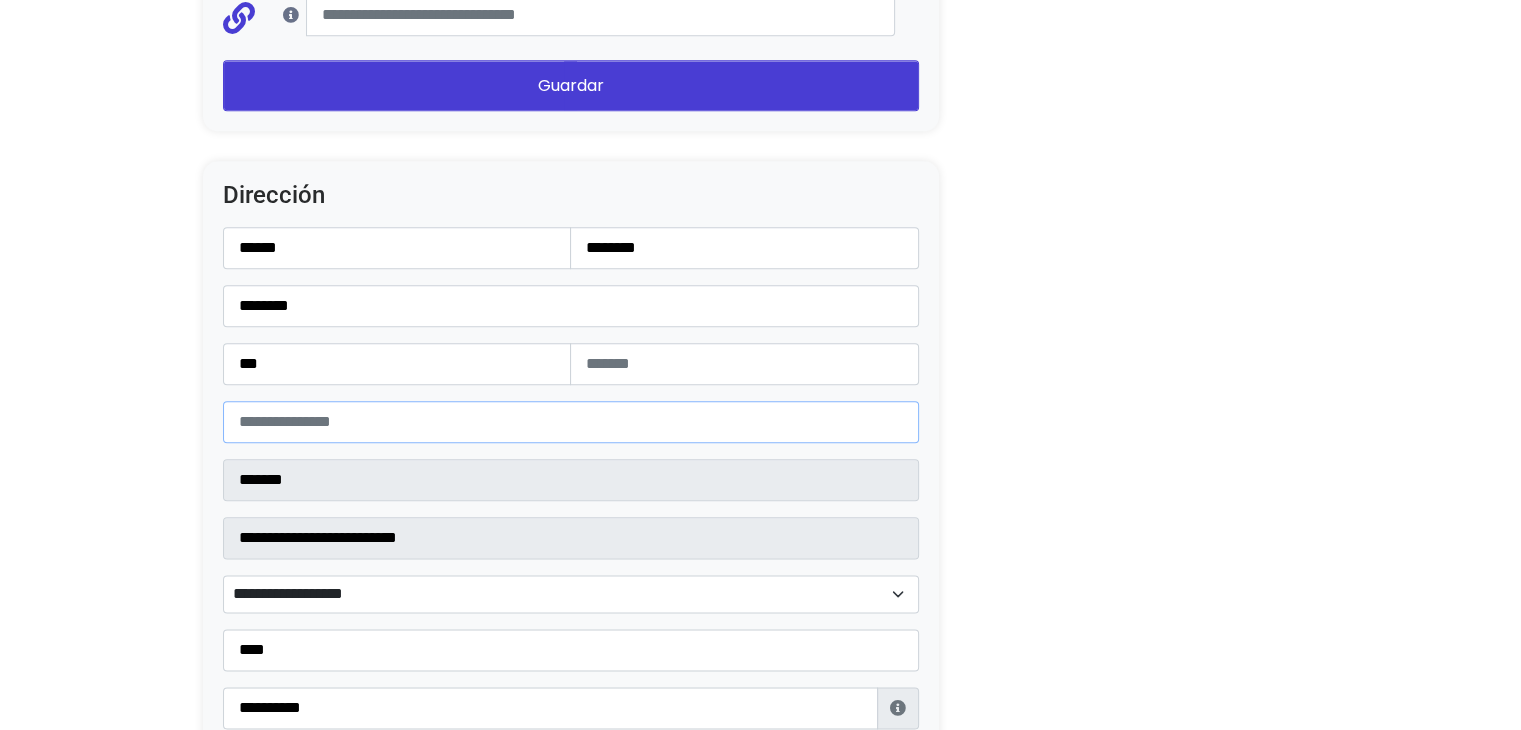 click on "*****" at bounding box center (571, 422) 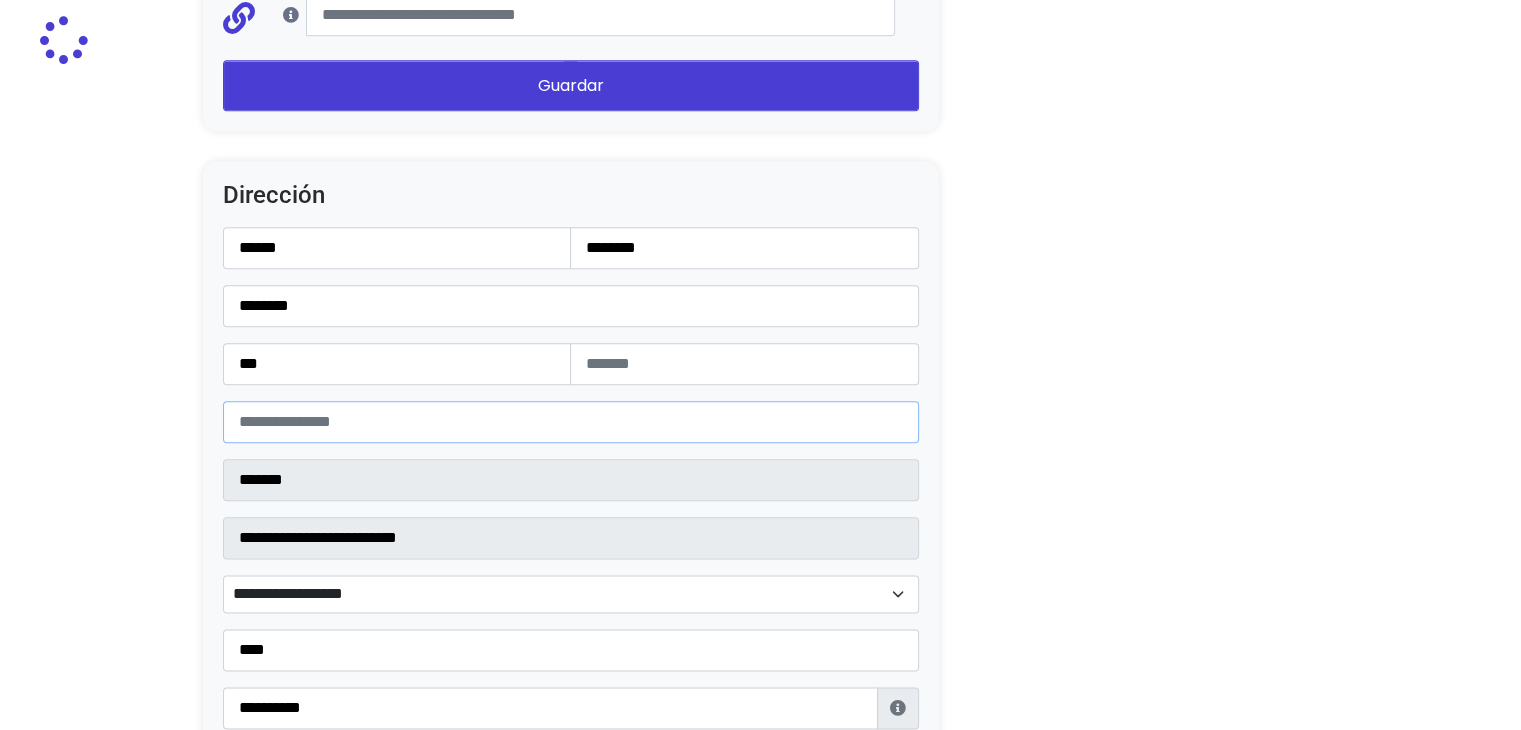 type on "*******" 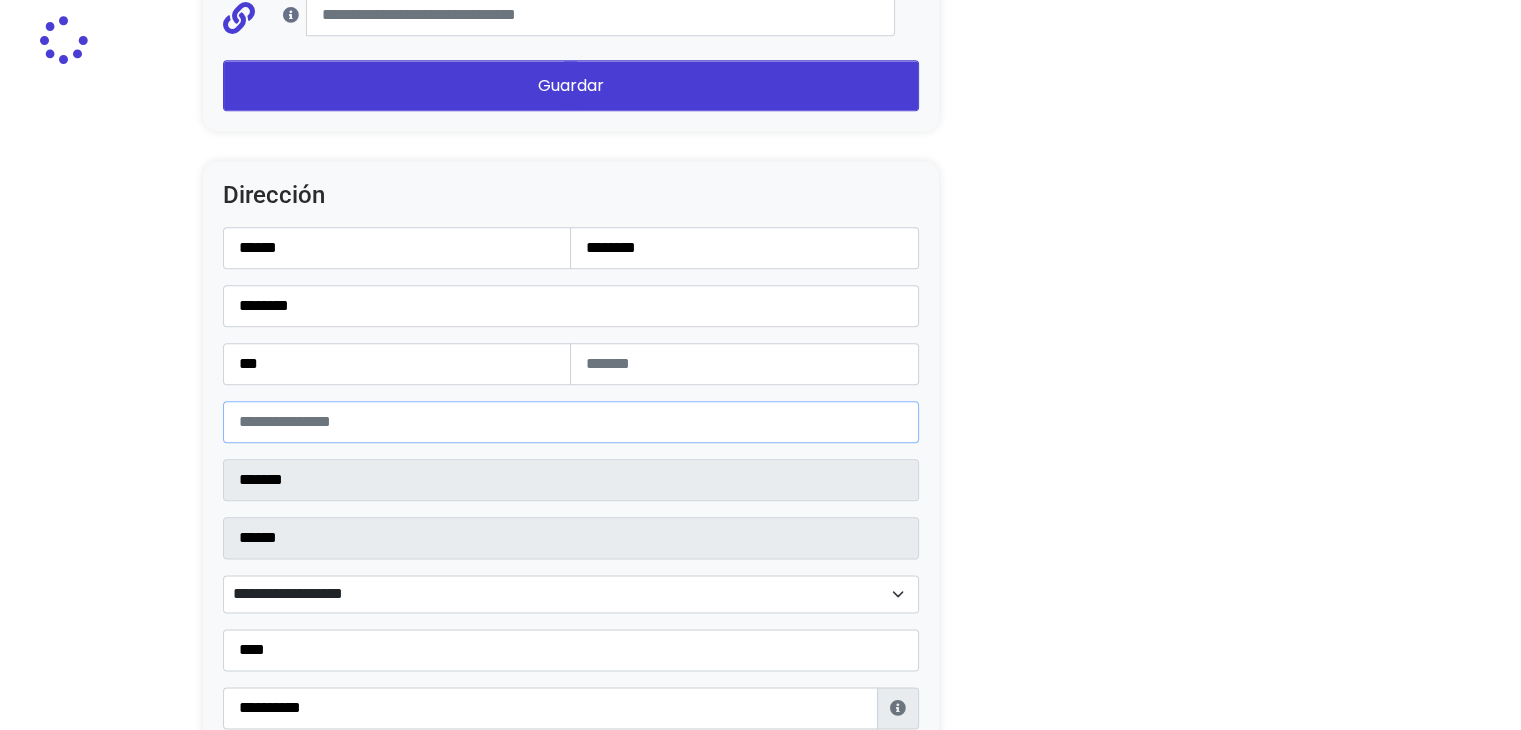 select 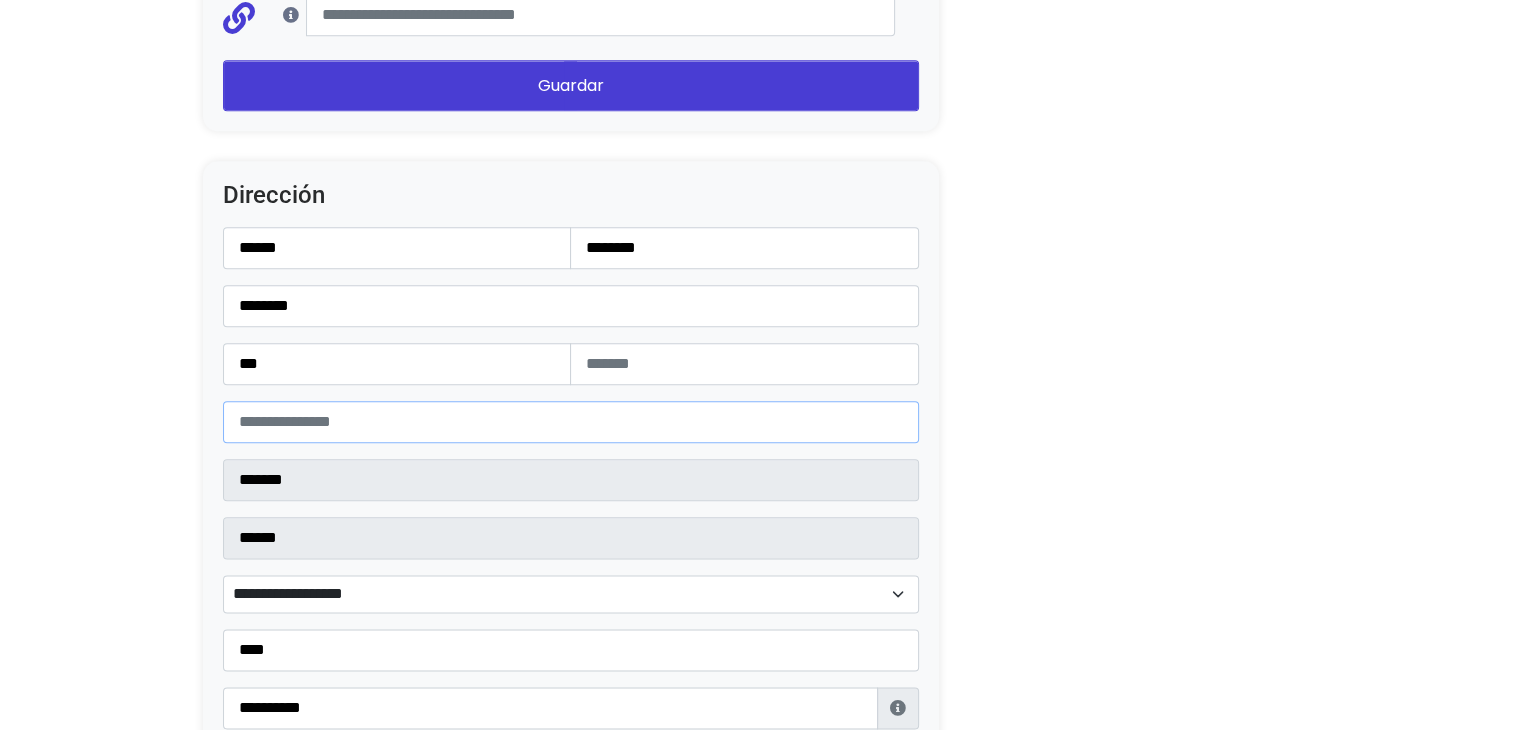 type on "*****" 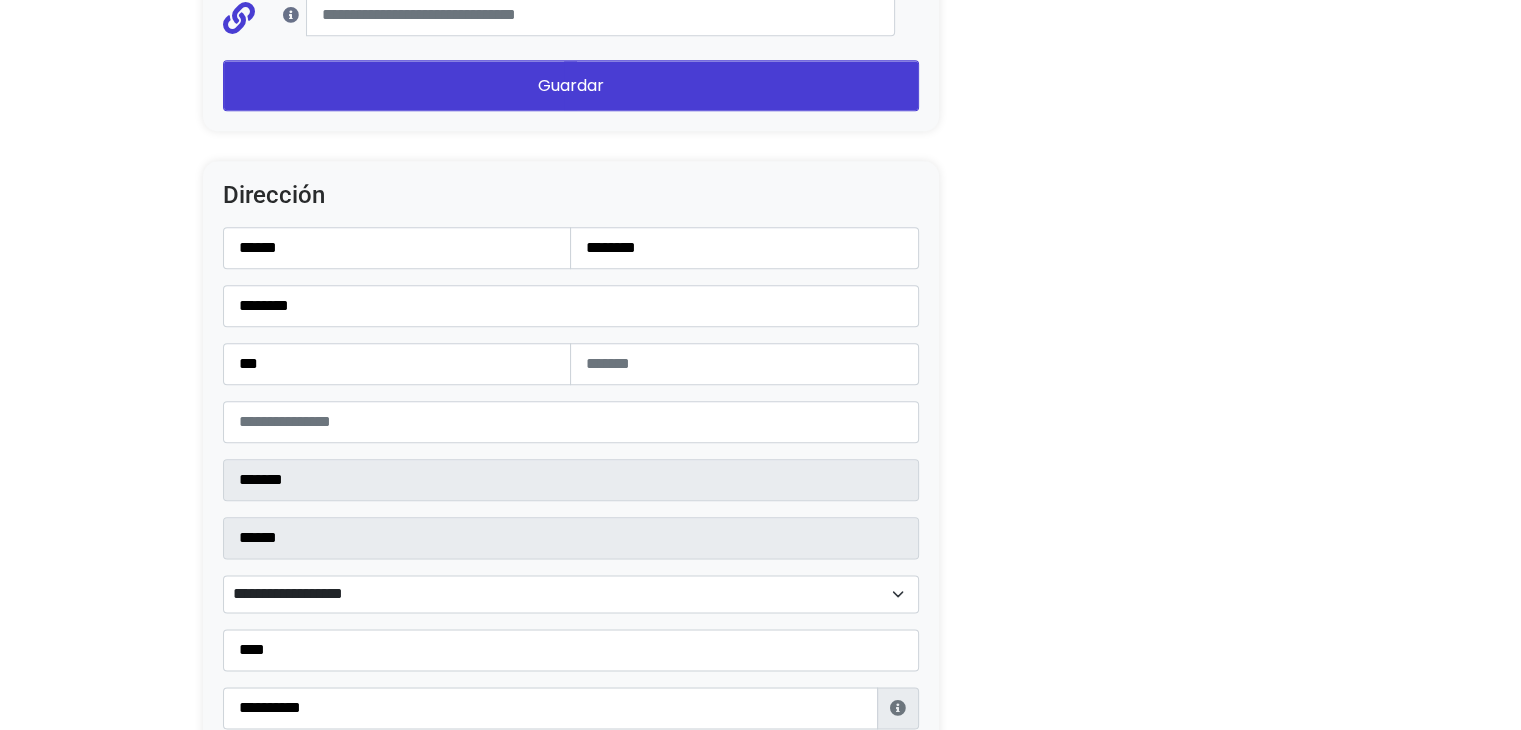 click on "**********" at bounding box center [571, 594] 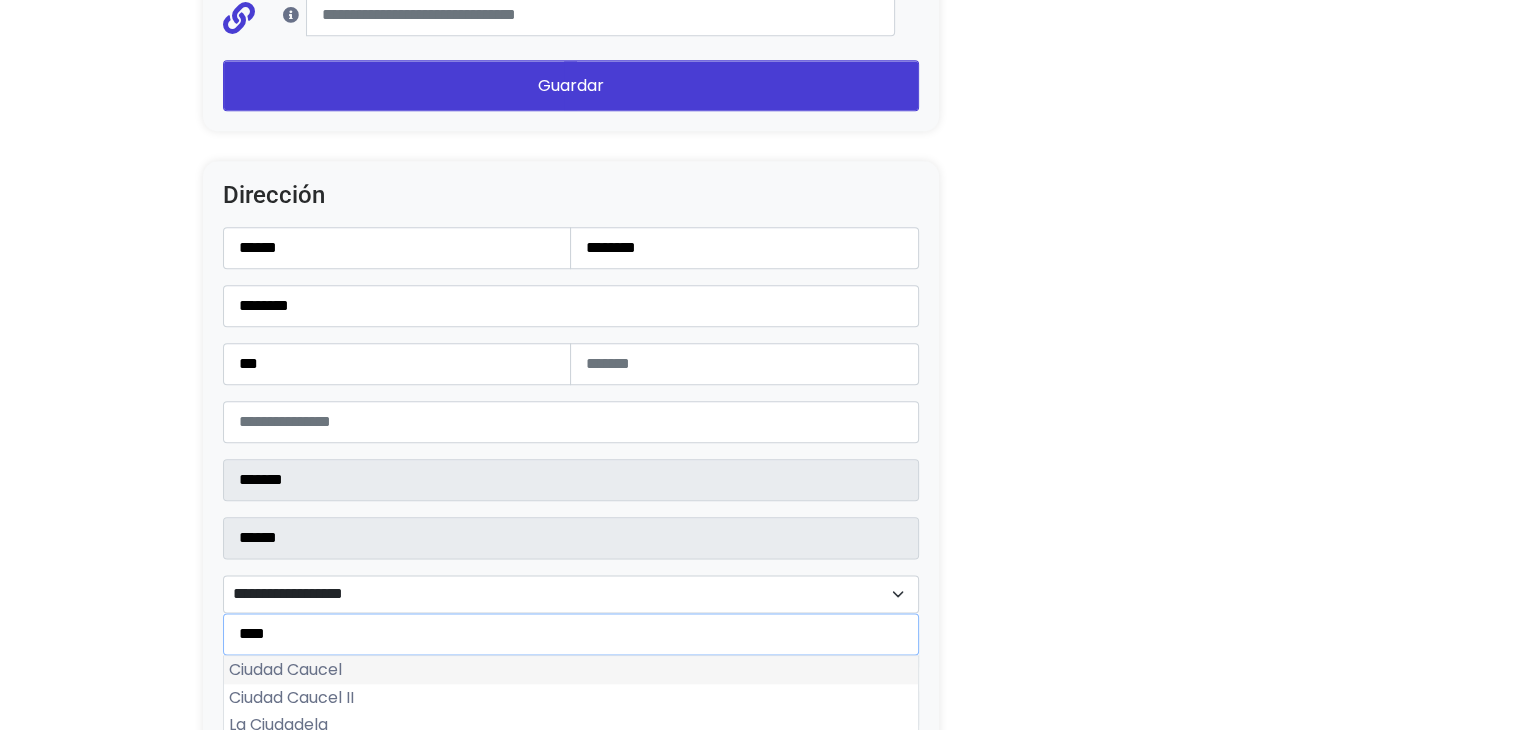type on "****" 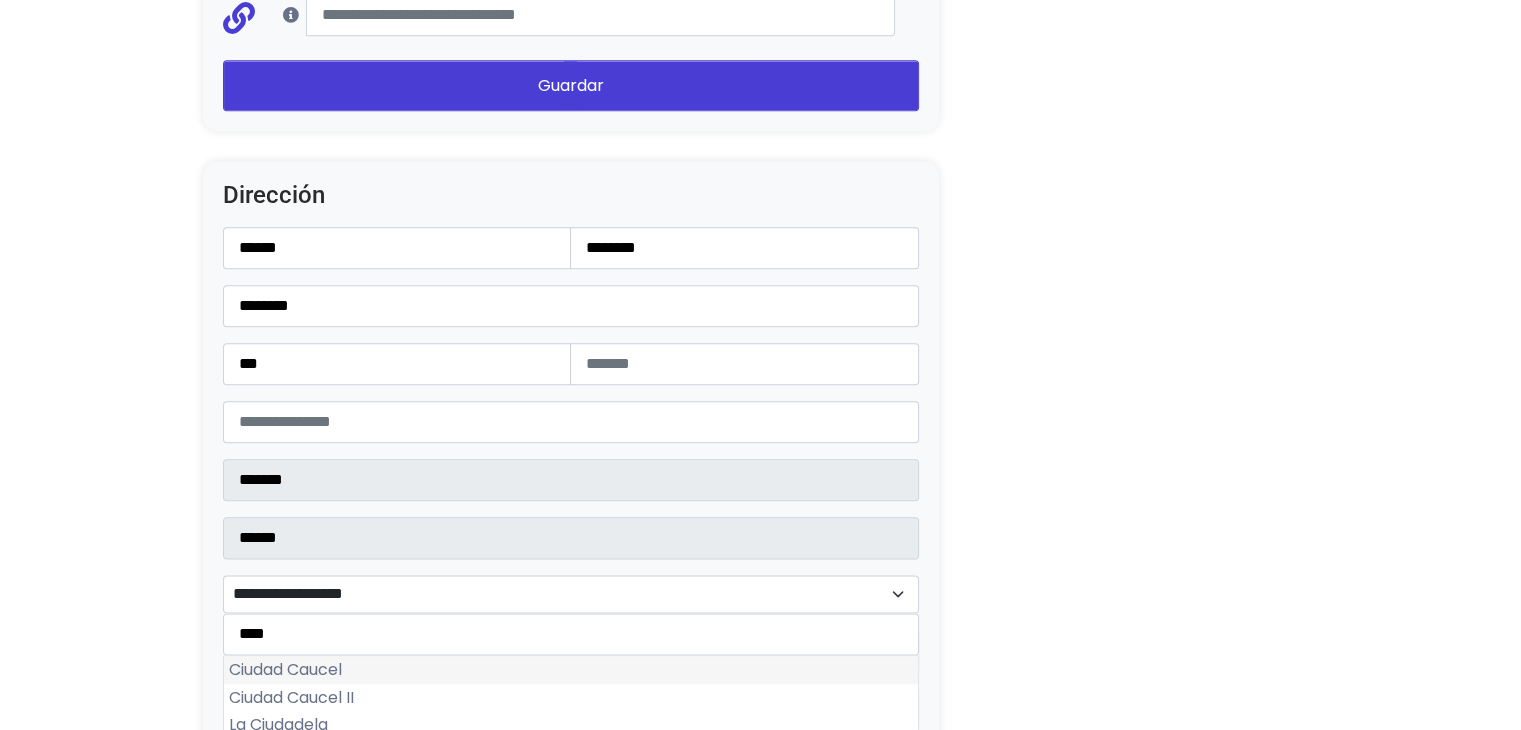 click on "Ciudad Caucel" at bounding box center (571, 670) 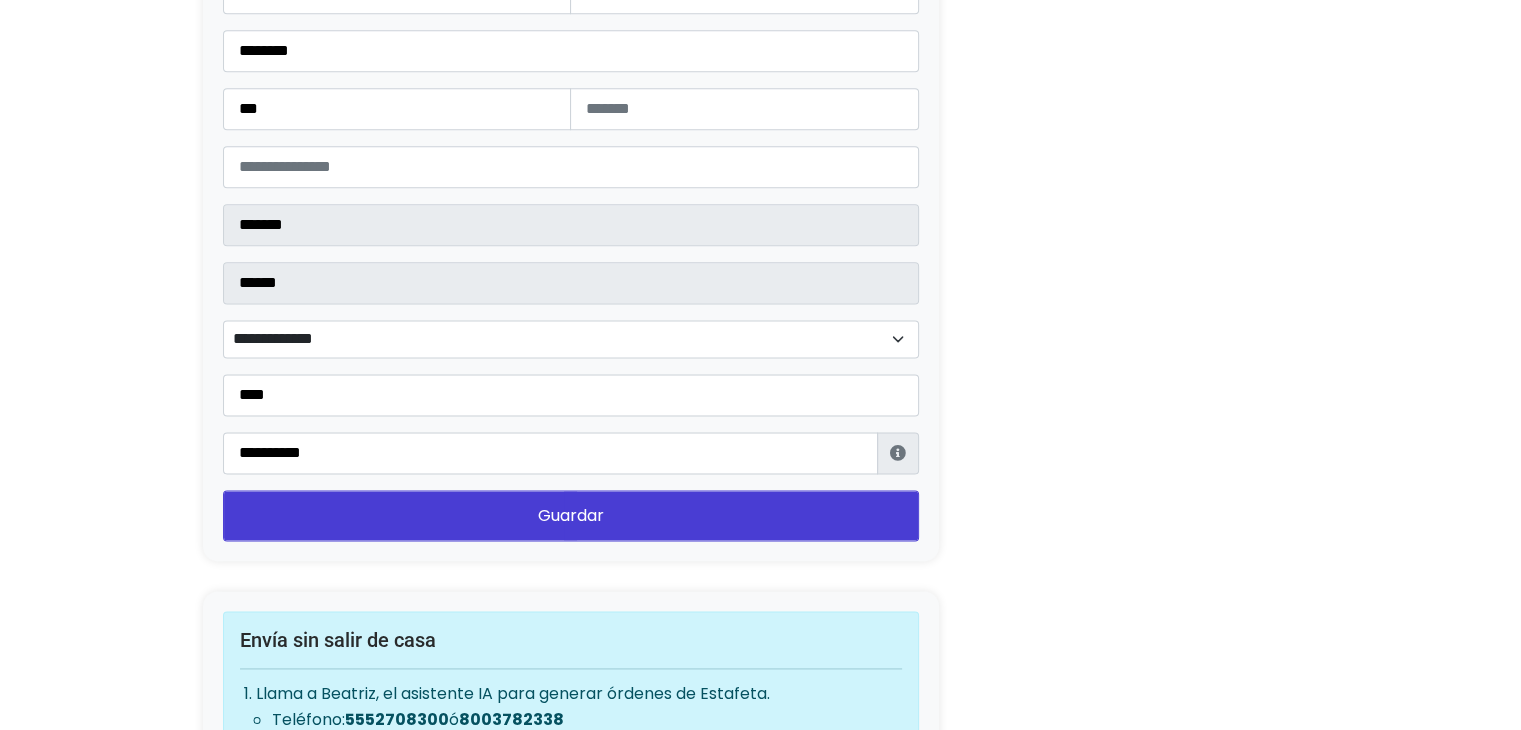 scroll, scrollTop: 2571, scrollLeft: 0, axis: vertical 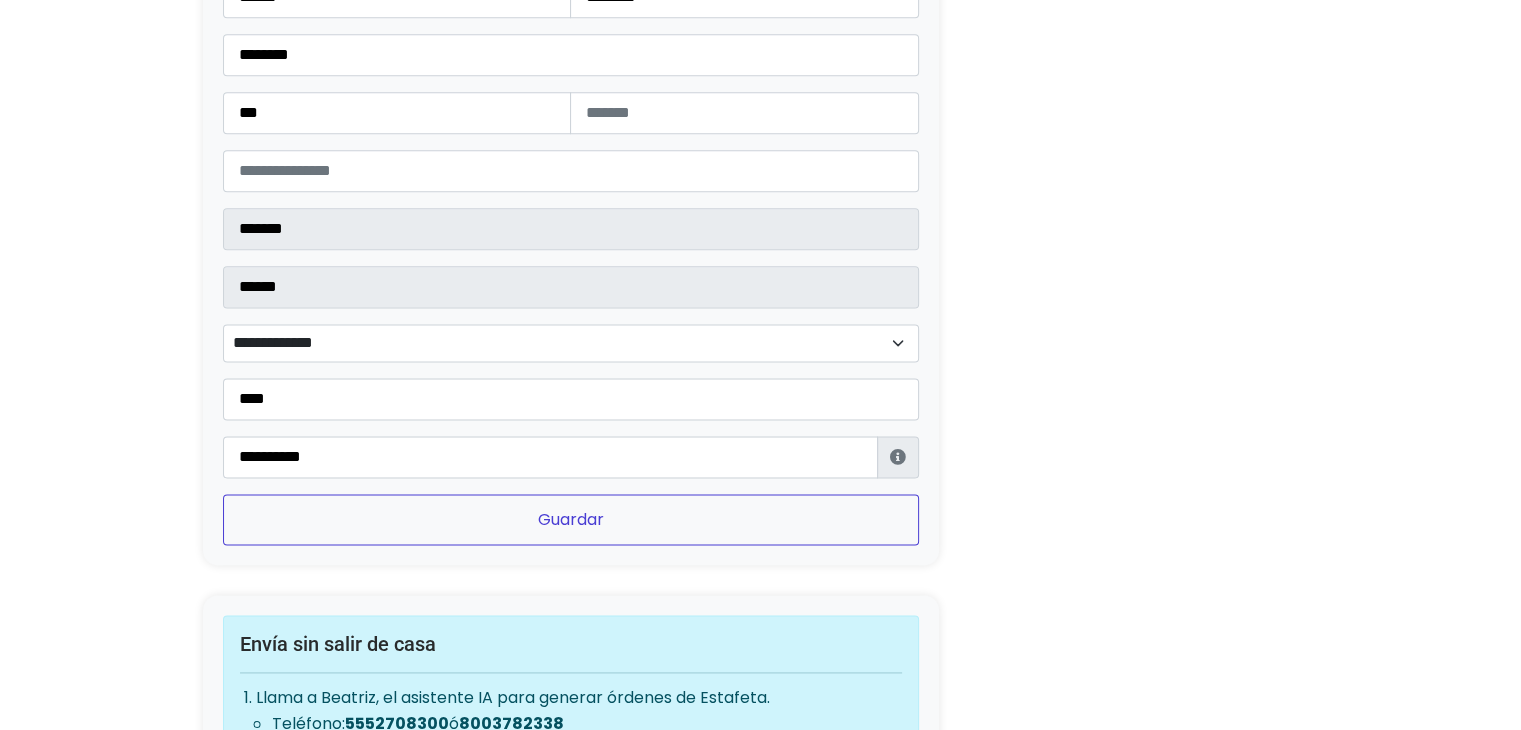 click on "Guardar" at bounding box center (571, 519) 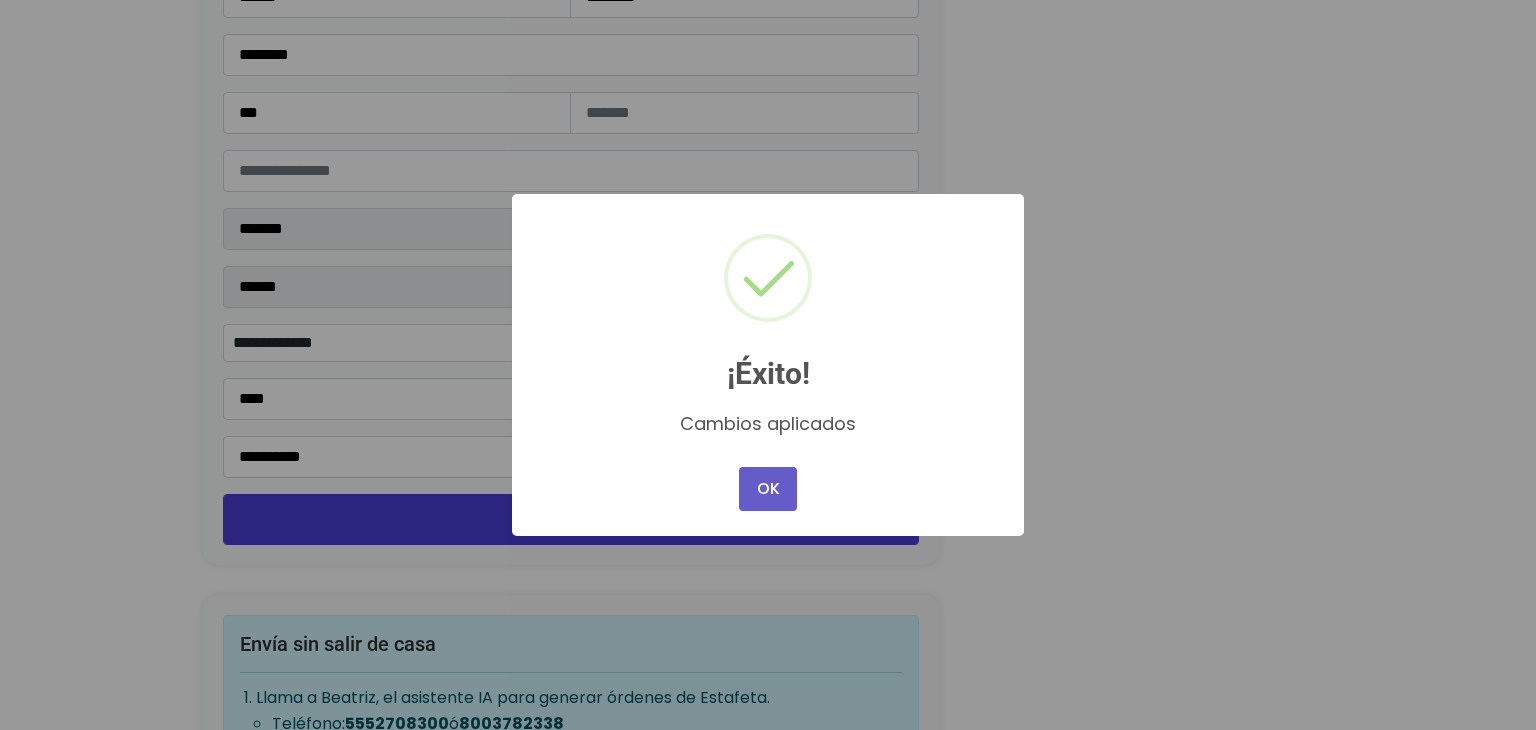 click on "OK" at bounding box center [768, 489] 